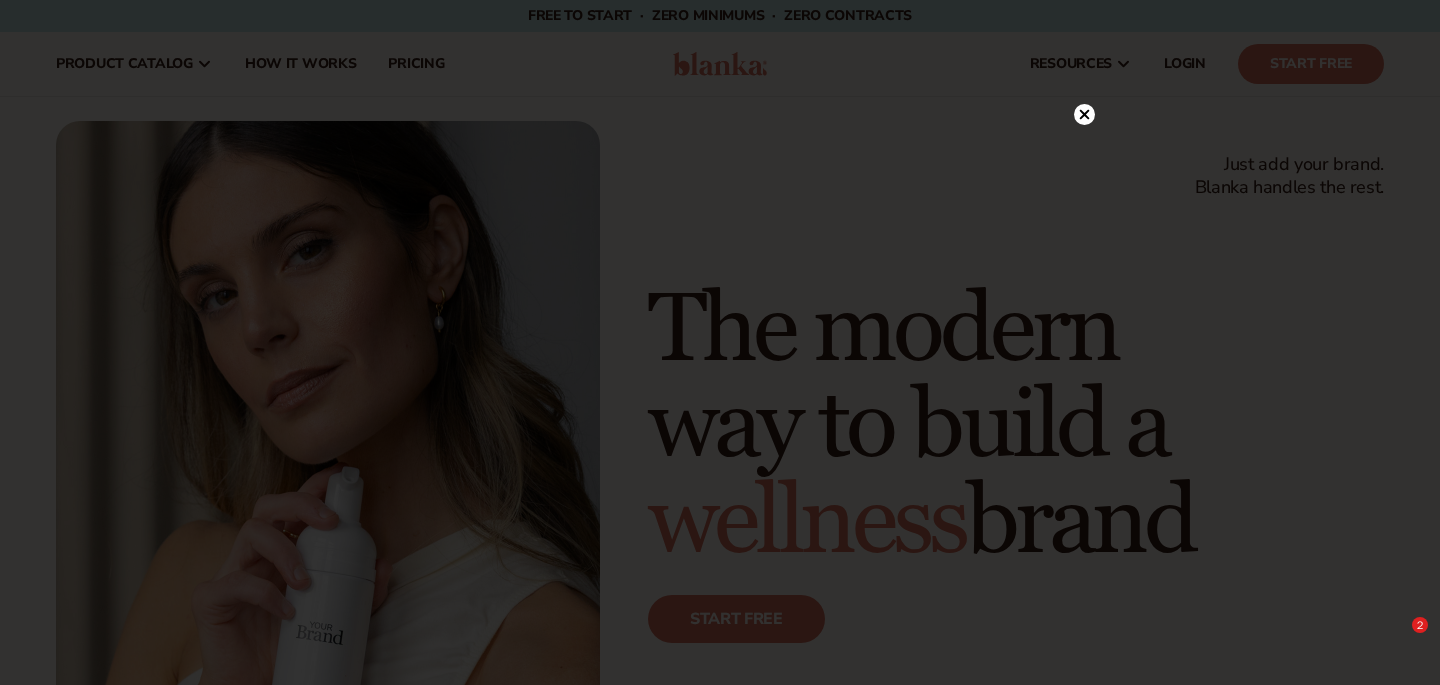 scroll, scrollTop: 0, scrollLeft: 0, axis: both 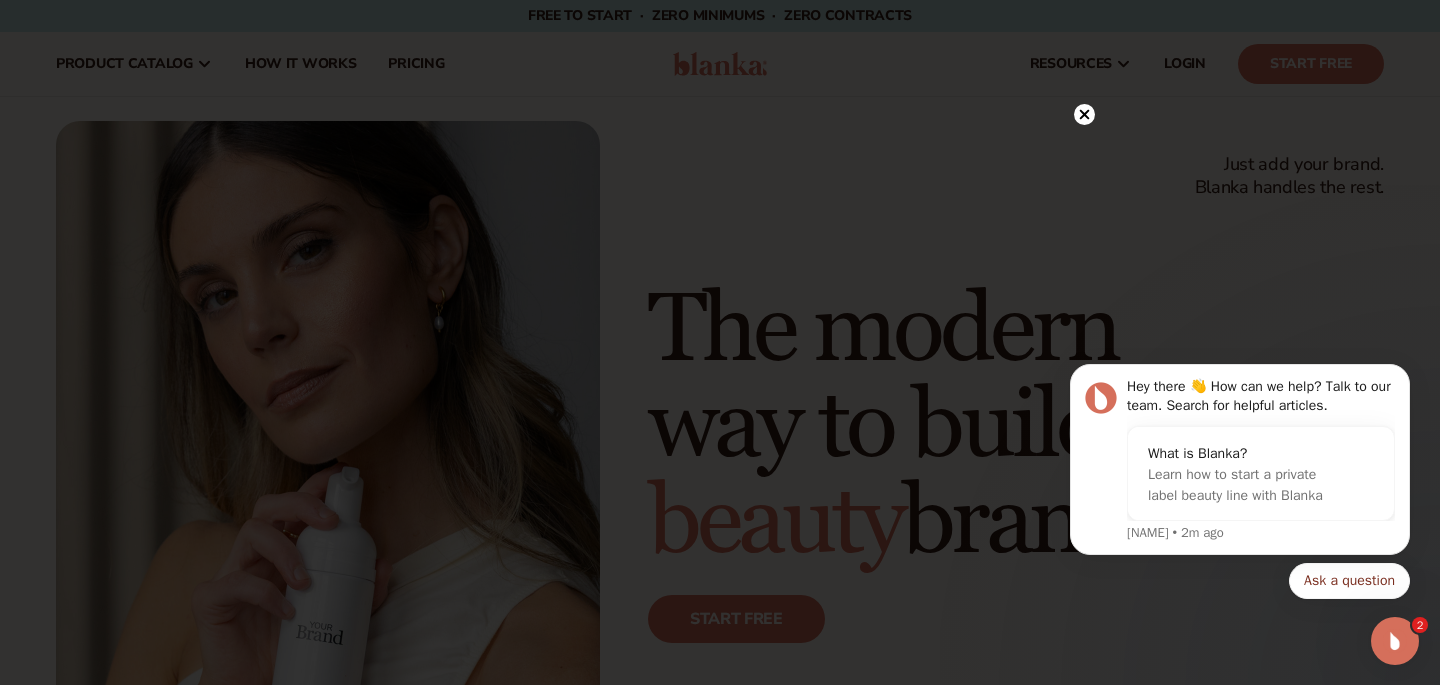 click at bounding box center (1084, 114) 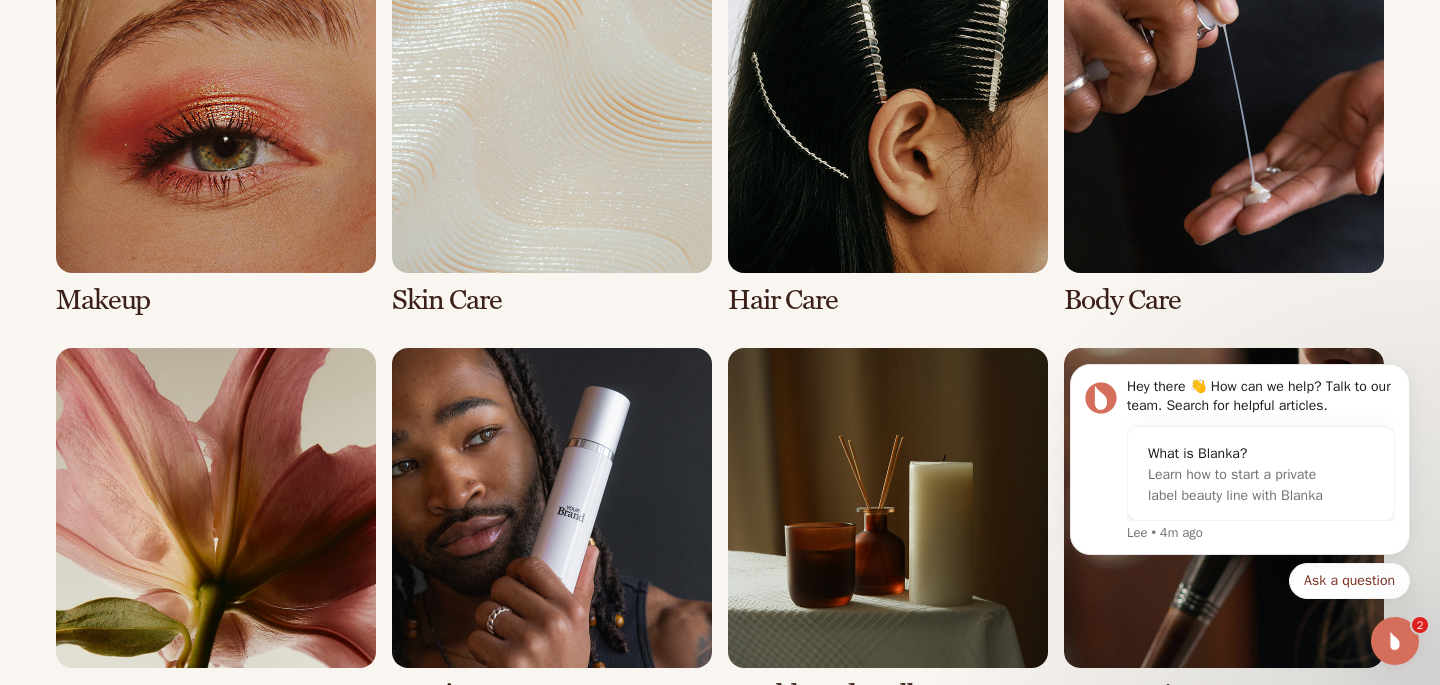 scroll, scrollTop: 3787, scrollLeft: 0, axis: vertical 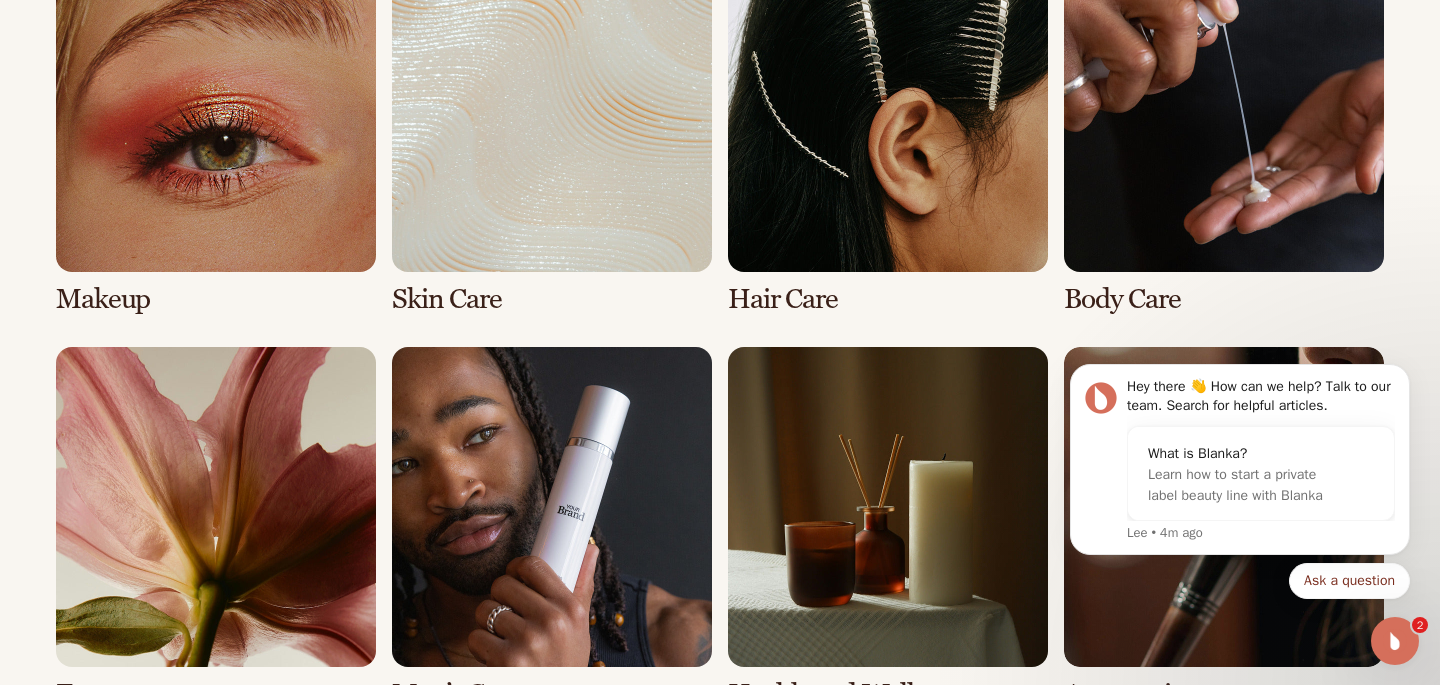 click at bounding box center [216, 133] 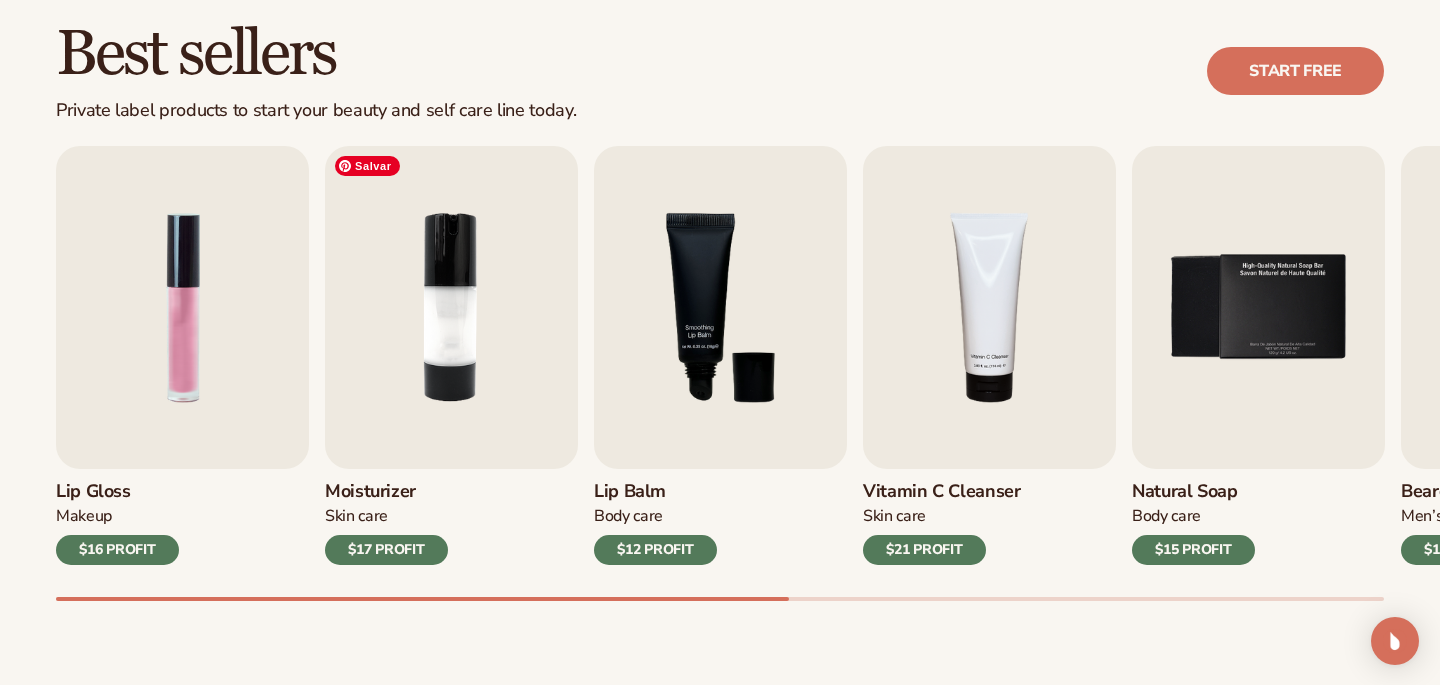 scroll, scrollTop: 582, scrollLeft: 0, axis: vertical 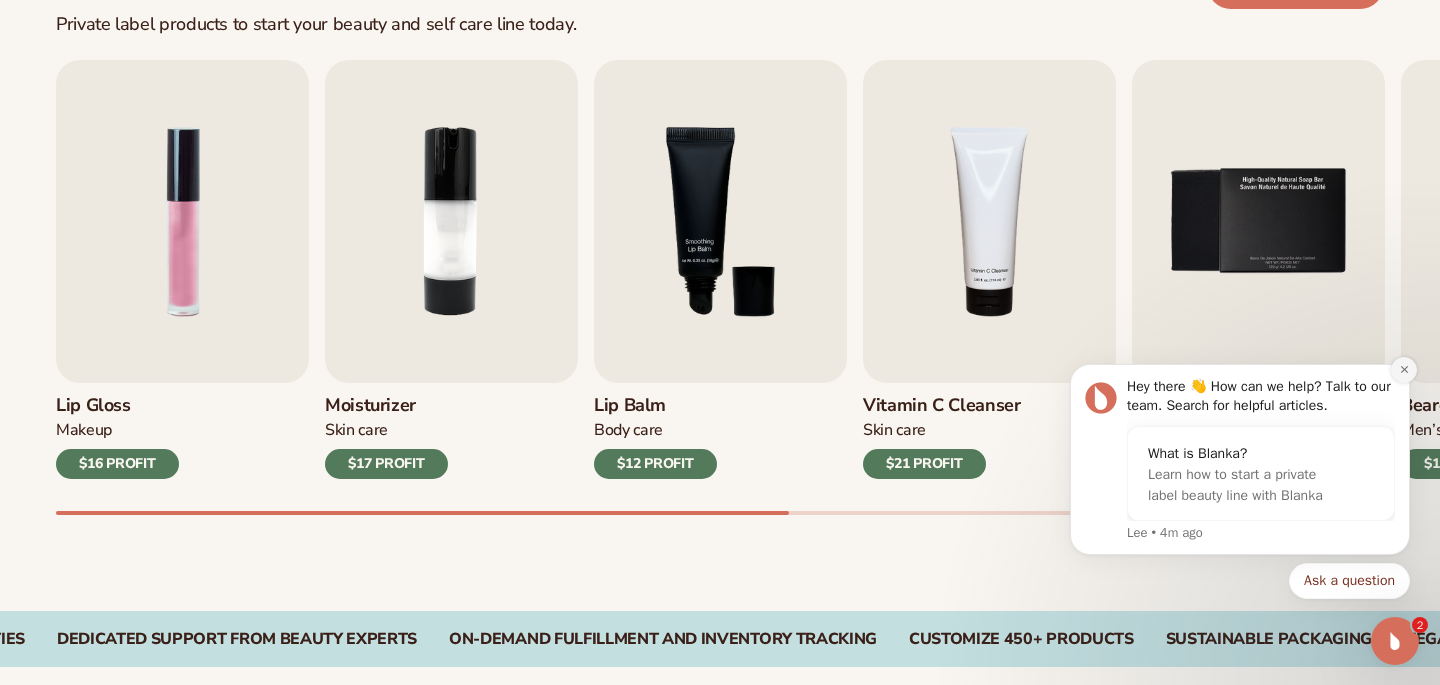 click at bounding box center (1404, 370) 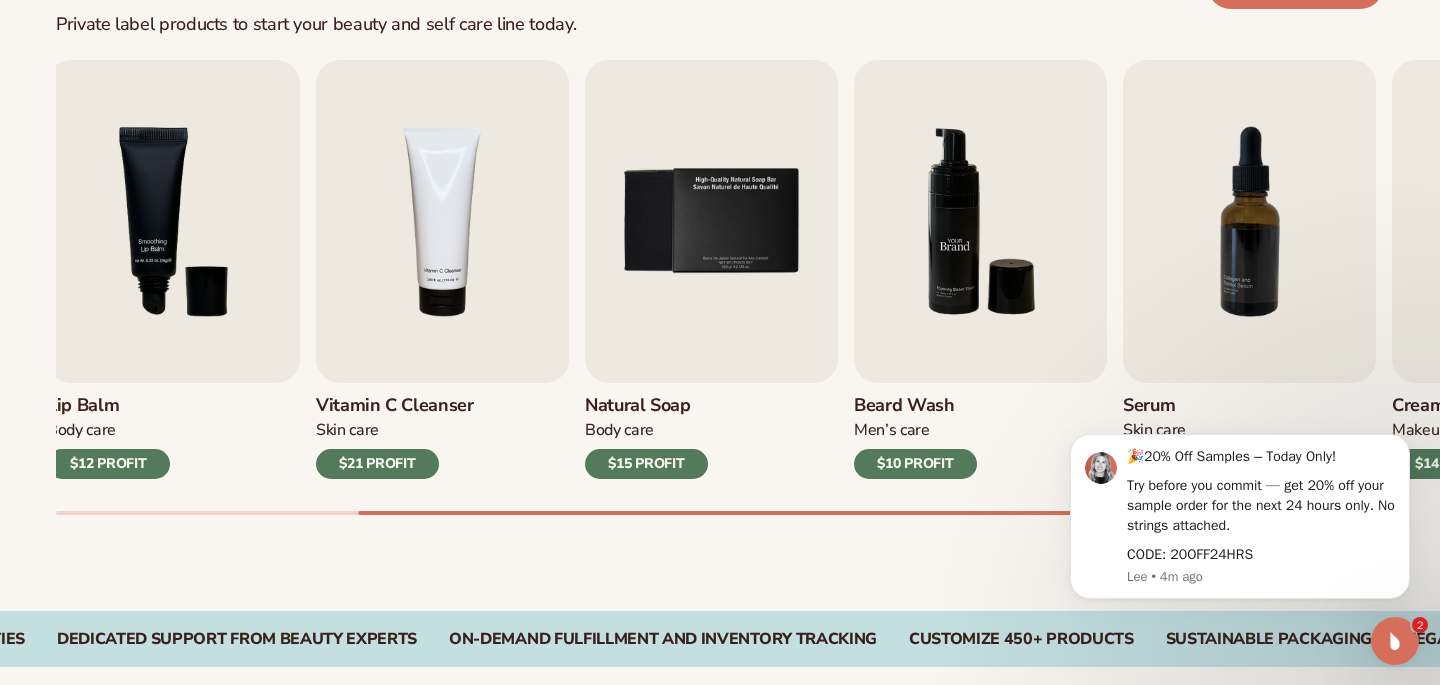 click on "Lip Gloss
Makeup
$16 PROFIT
Moisturizer
Skin Care
$17 PROFIT
Lip Balm
Body Care
Makeup" at bounding box center (748, 287) 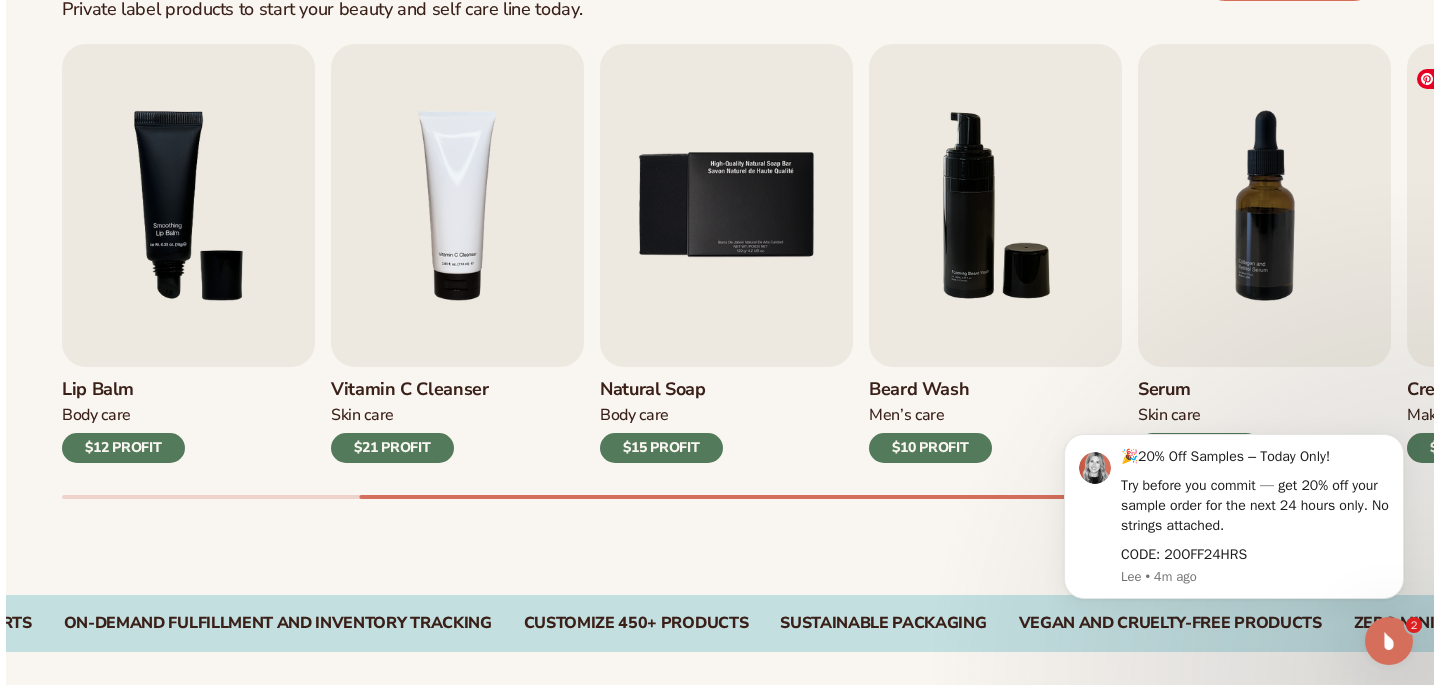 scroll, scrollTop: 673, scrollLeft: 0, axis: vertical 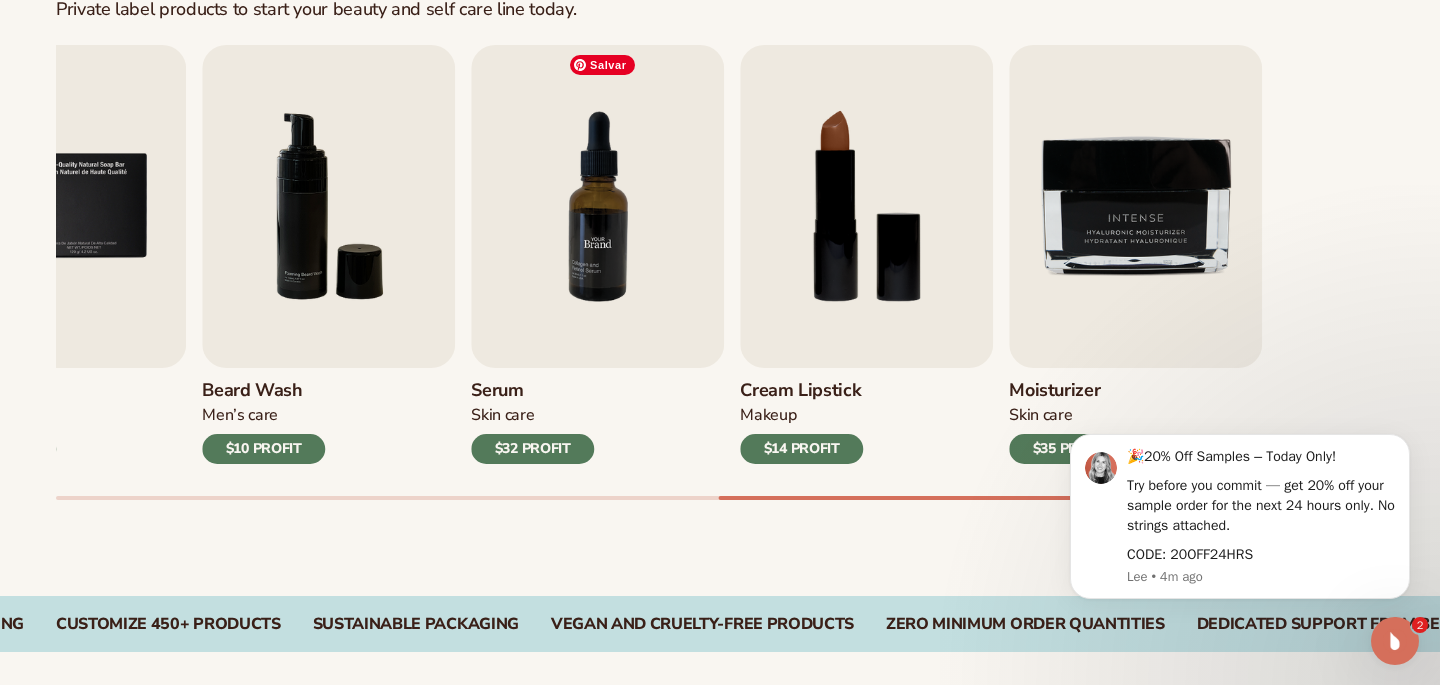 click on "Lip Gloss
Makeup
$16 PROFIT
Moisturizer
Skin Care
$17 PROFIT
Lip Balm" at bounding box center (-479, 254) 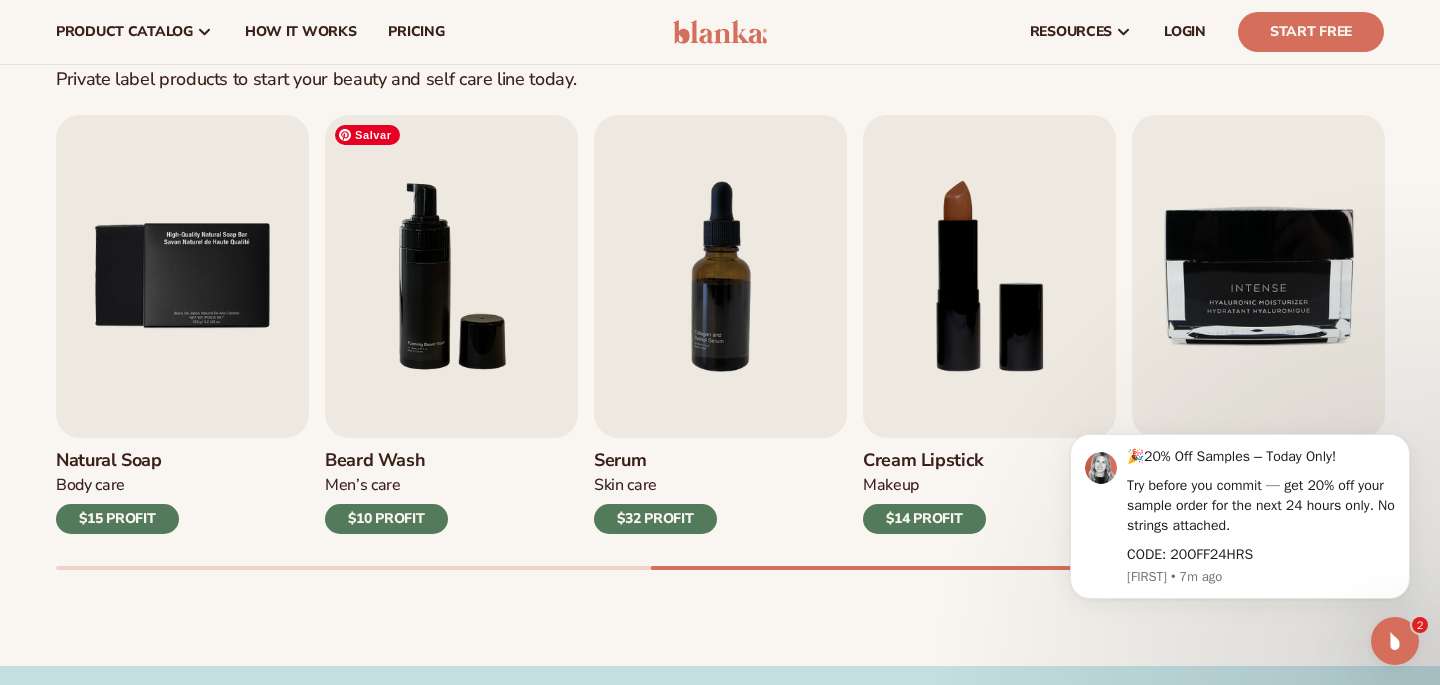 scroll, scrollTop: 439, scrollLeft: 0, axis: vertical 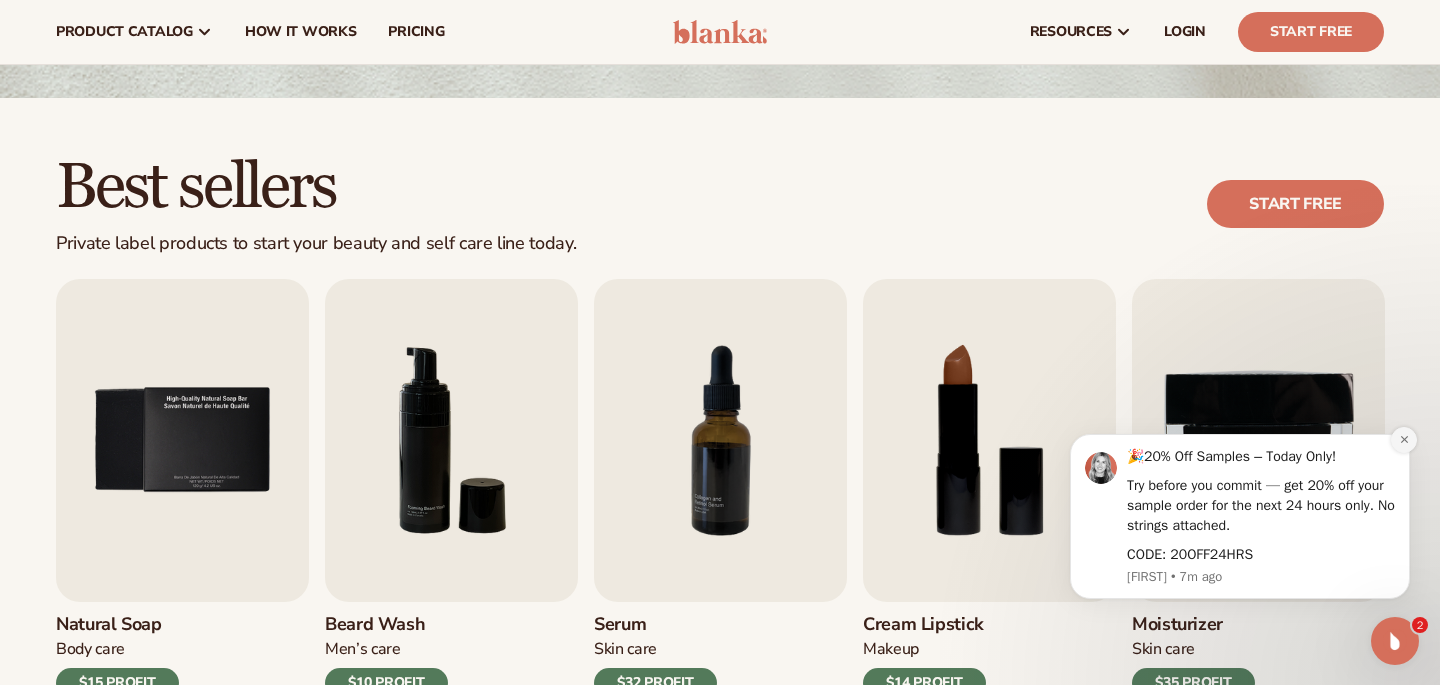 click 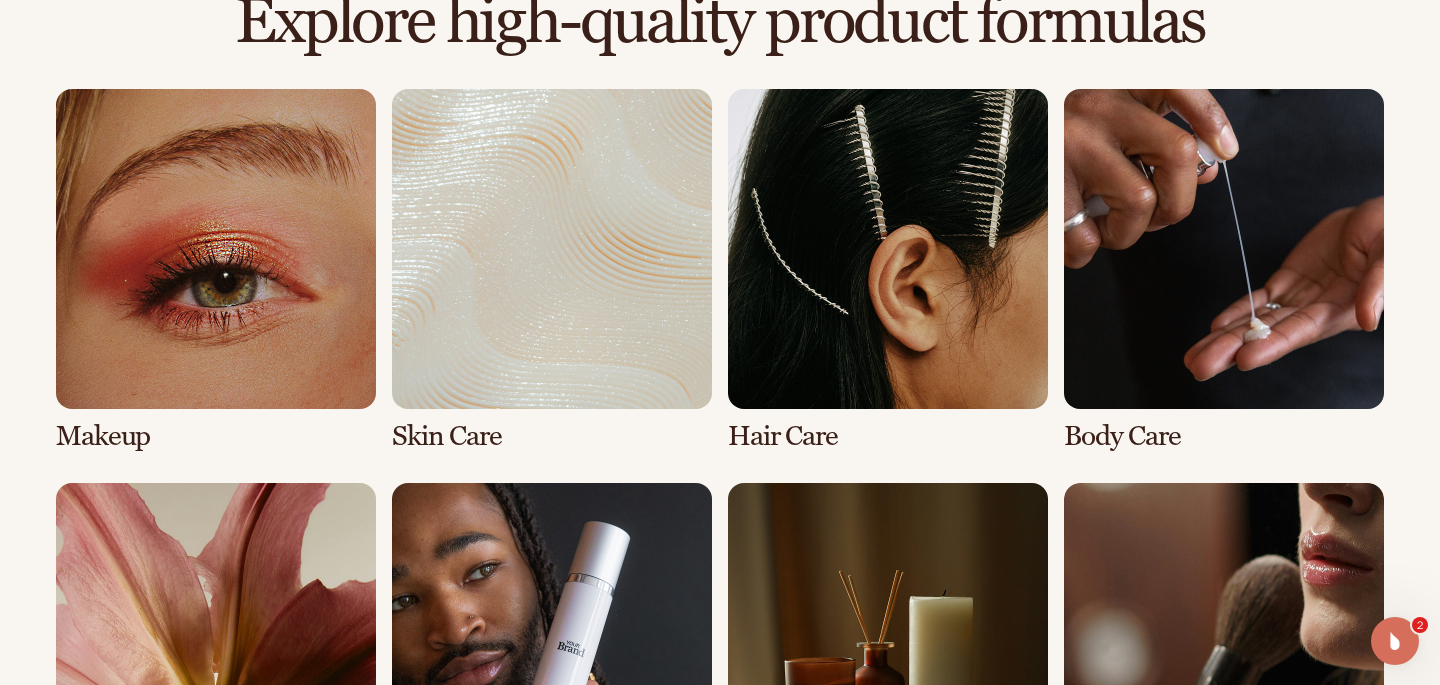 scroll, scrollTop: 1434, scrollLeft: 0, axis: vertical 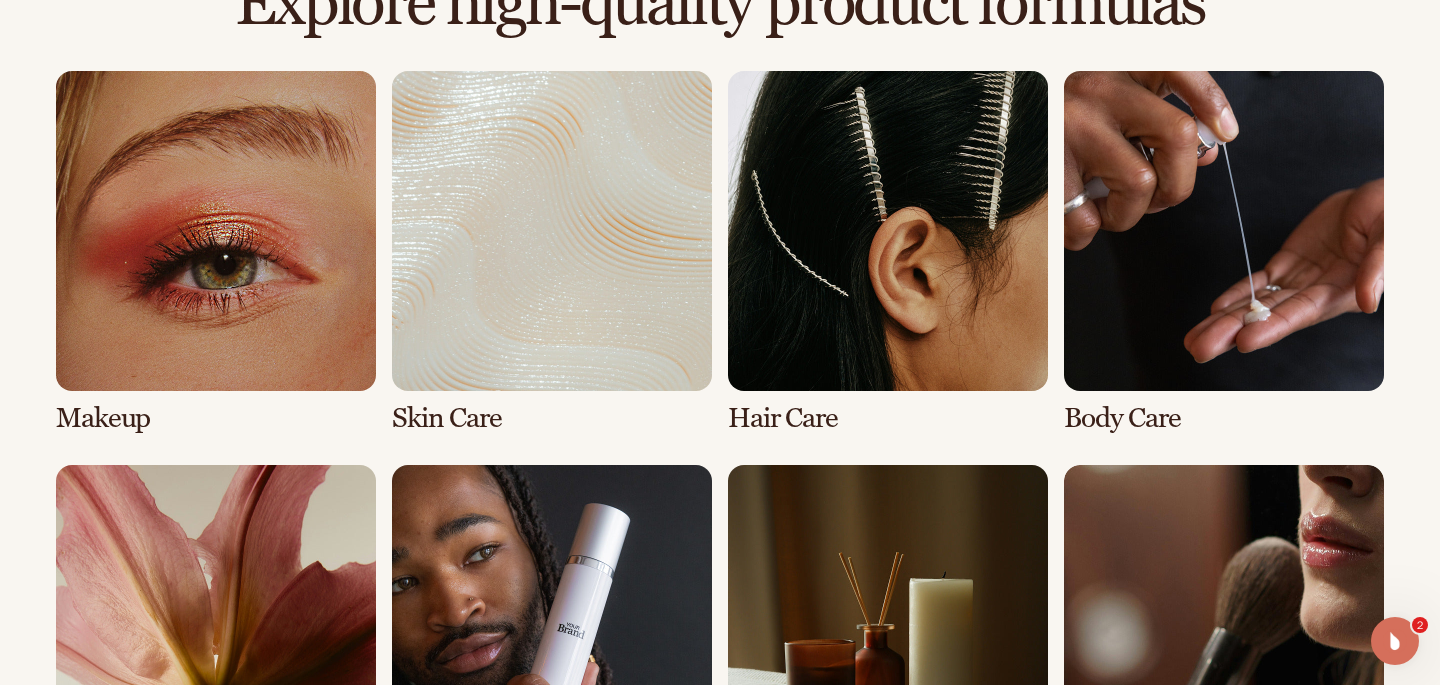 click at bounding box center (552, 252) 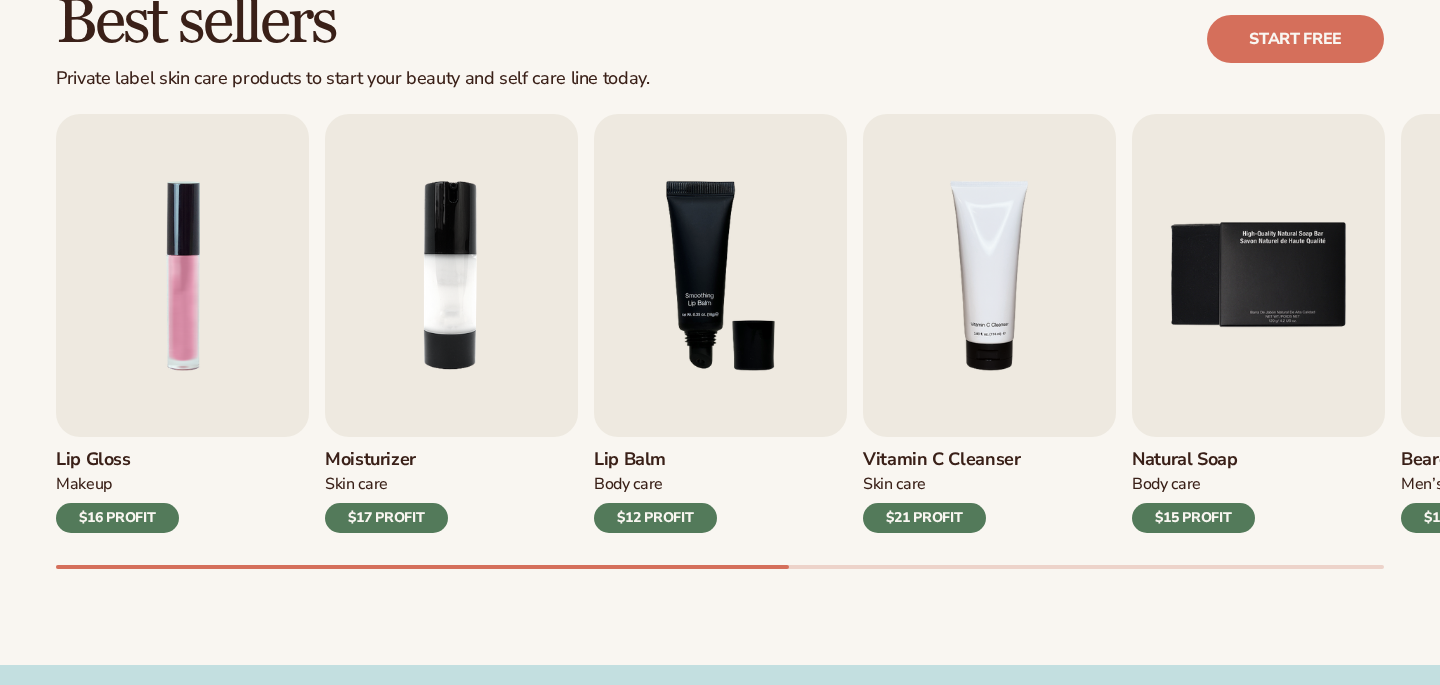scroll, scrollTop: 605, scrollLeft: 0, axis: vertical 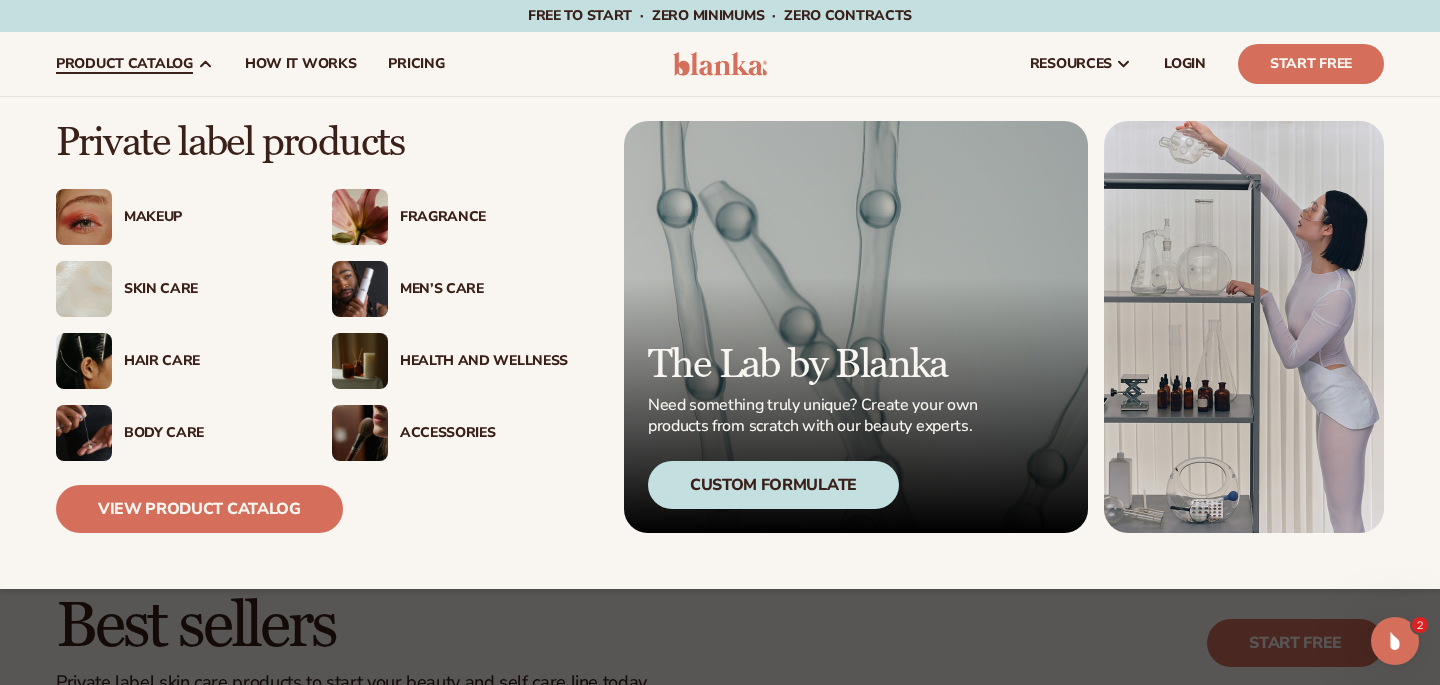 click on "Skin Care" at bounding box center [208, 289] 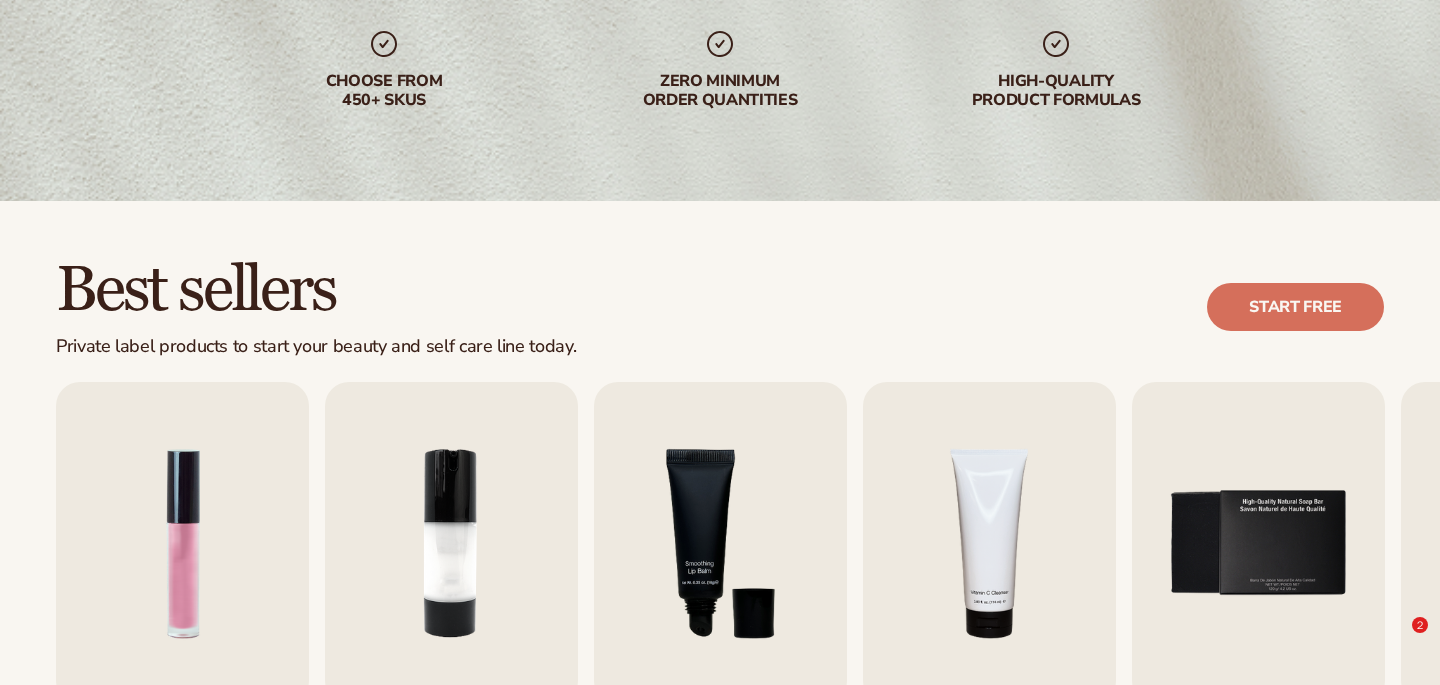 scroll, scrollTop: 364, scrollLeft: 0, axis: vertical 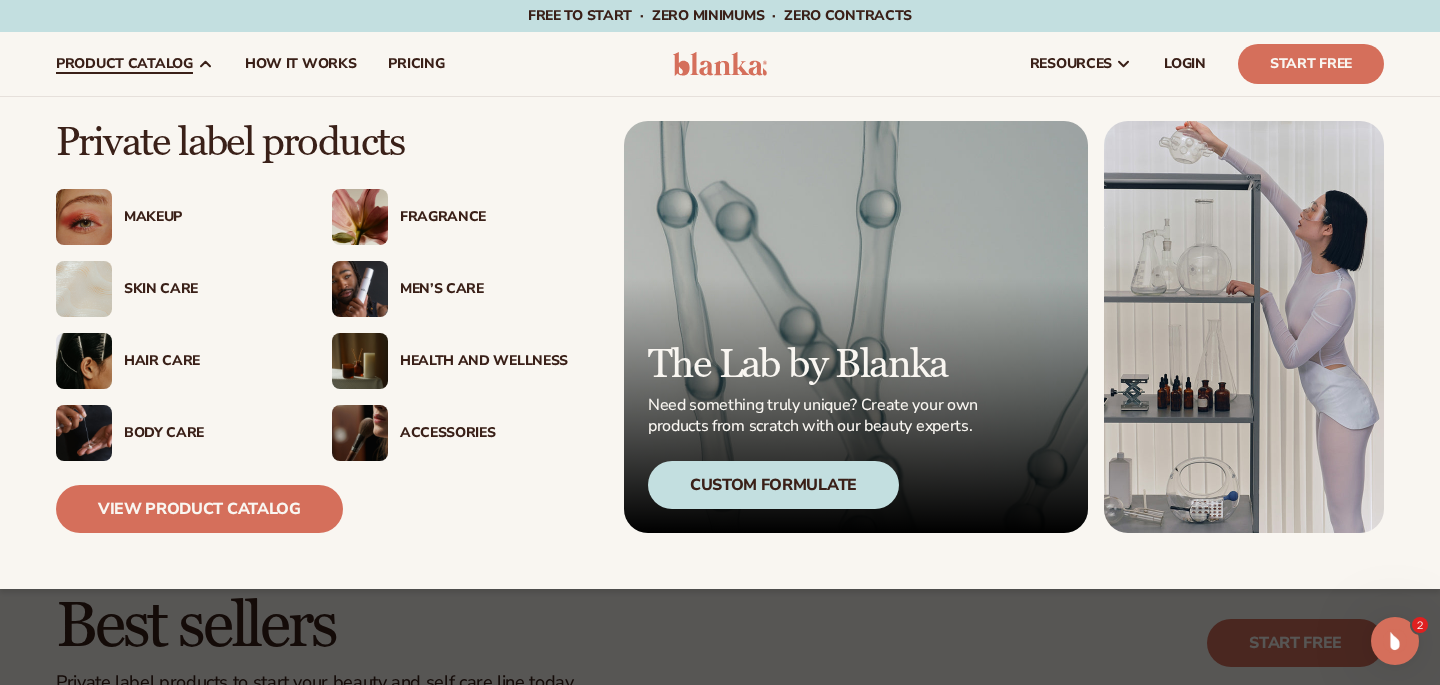 click on "Hair Care" at bounding box center (208, 361) 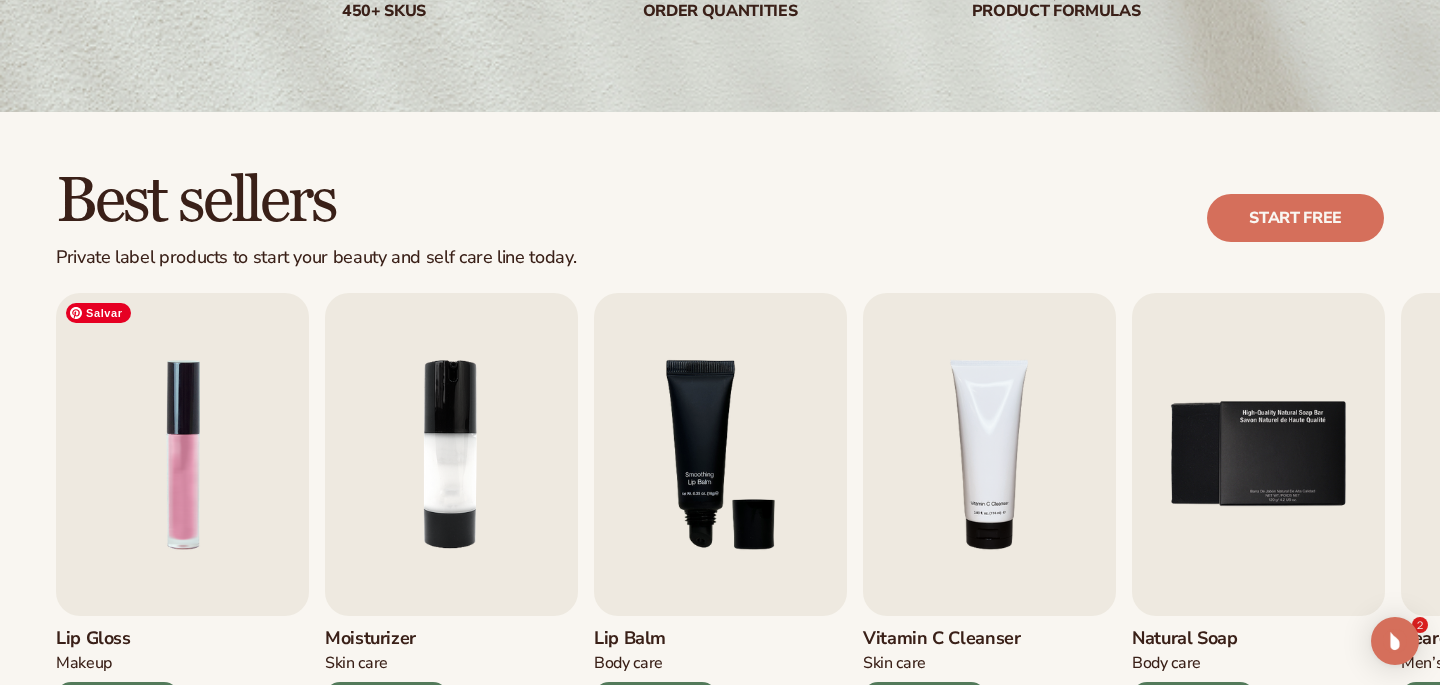 scroll, scrollTop: 453, scrollLeft: 0, axis: vertical 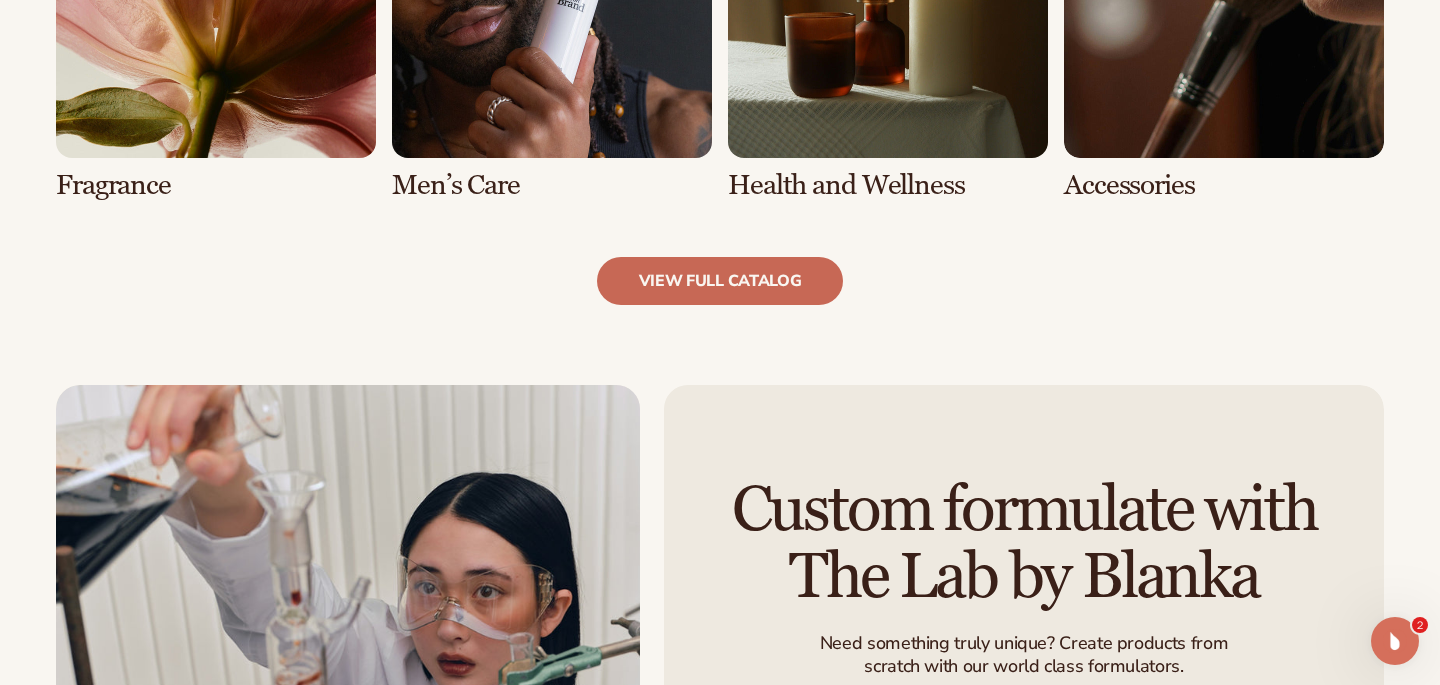 click on "view full catalog" at bounding box center (720, 281) 